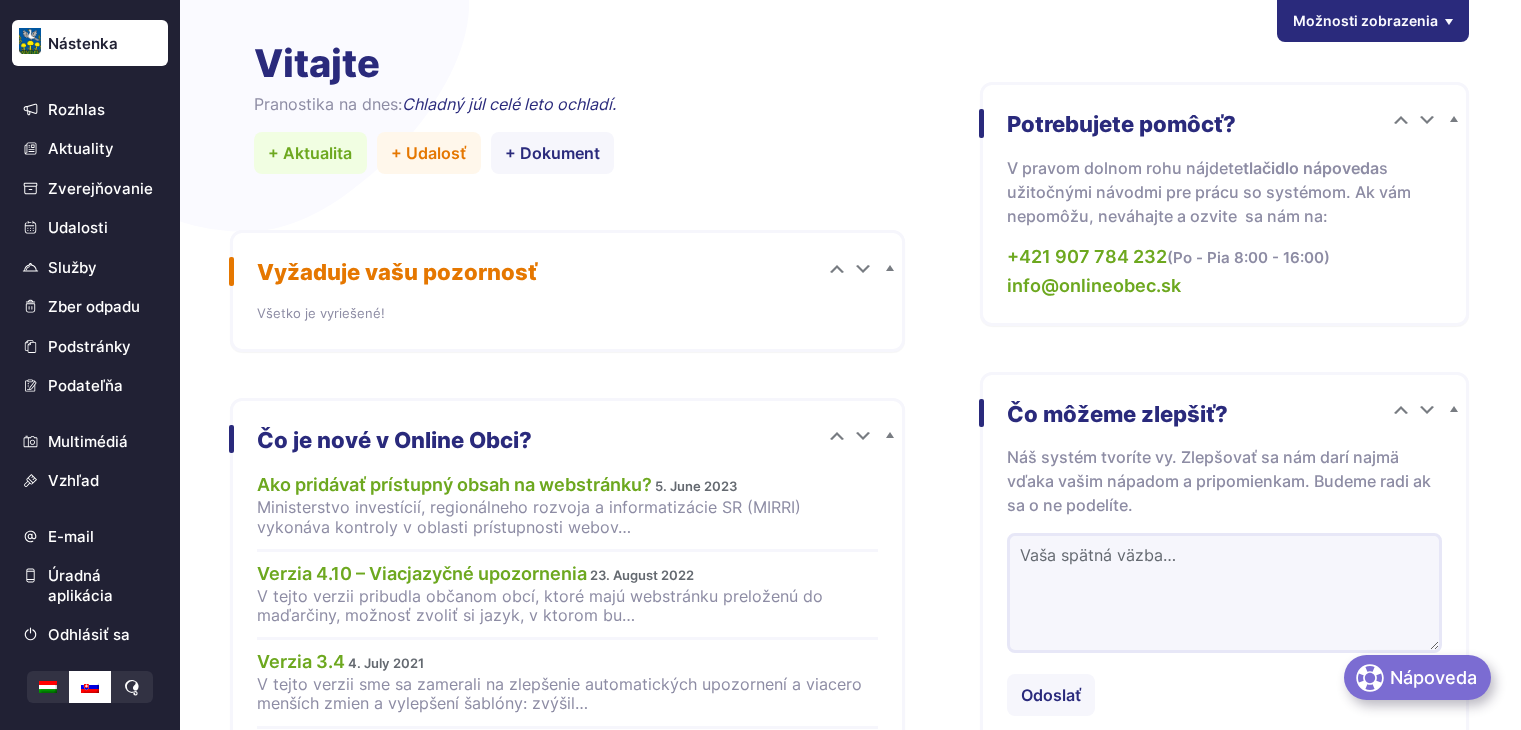 scroll, scrollTop: 0, scrollLeft: 0, axis: both 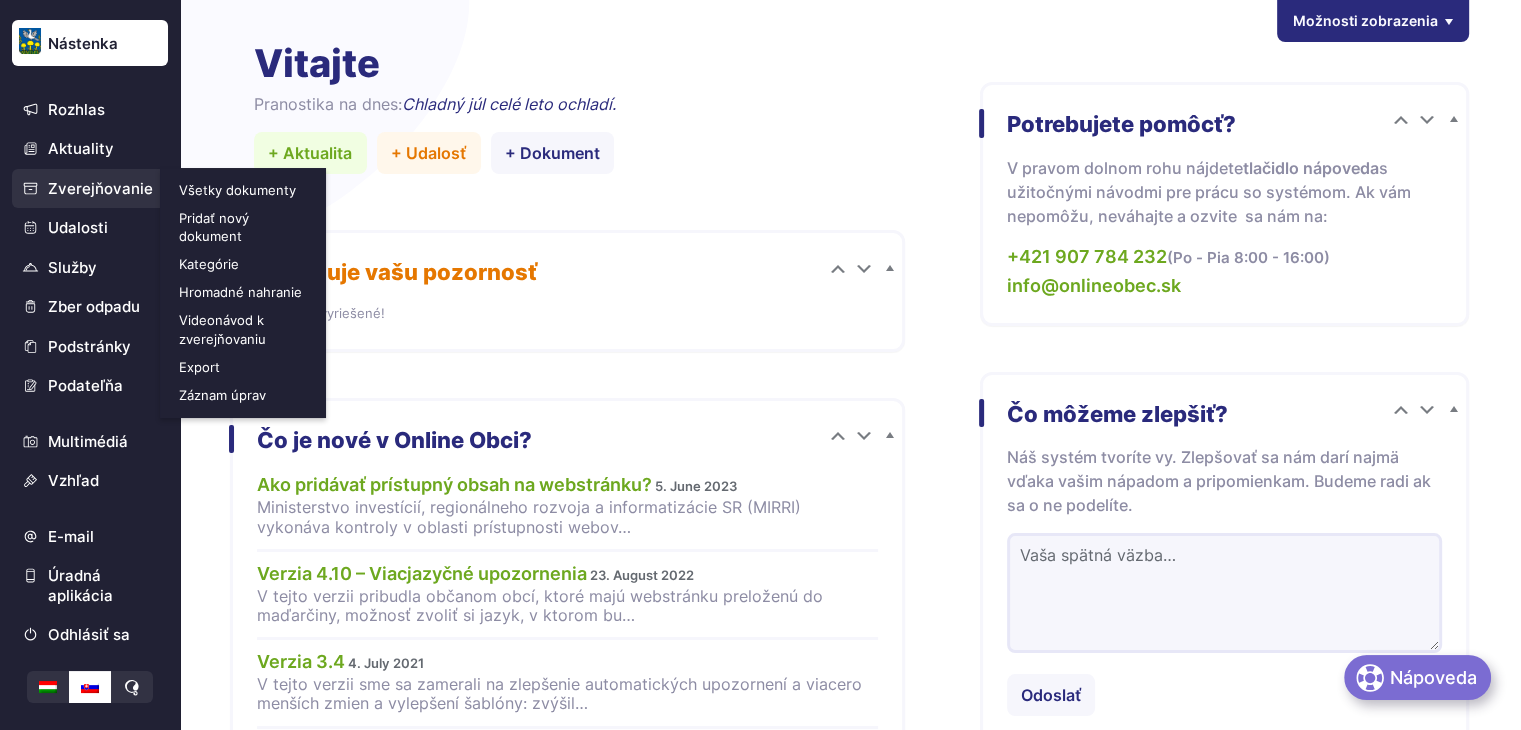 click on "Zverejňovanie" at bounding box center (90, 189) 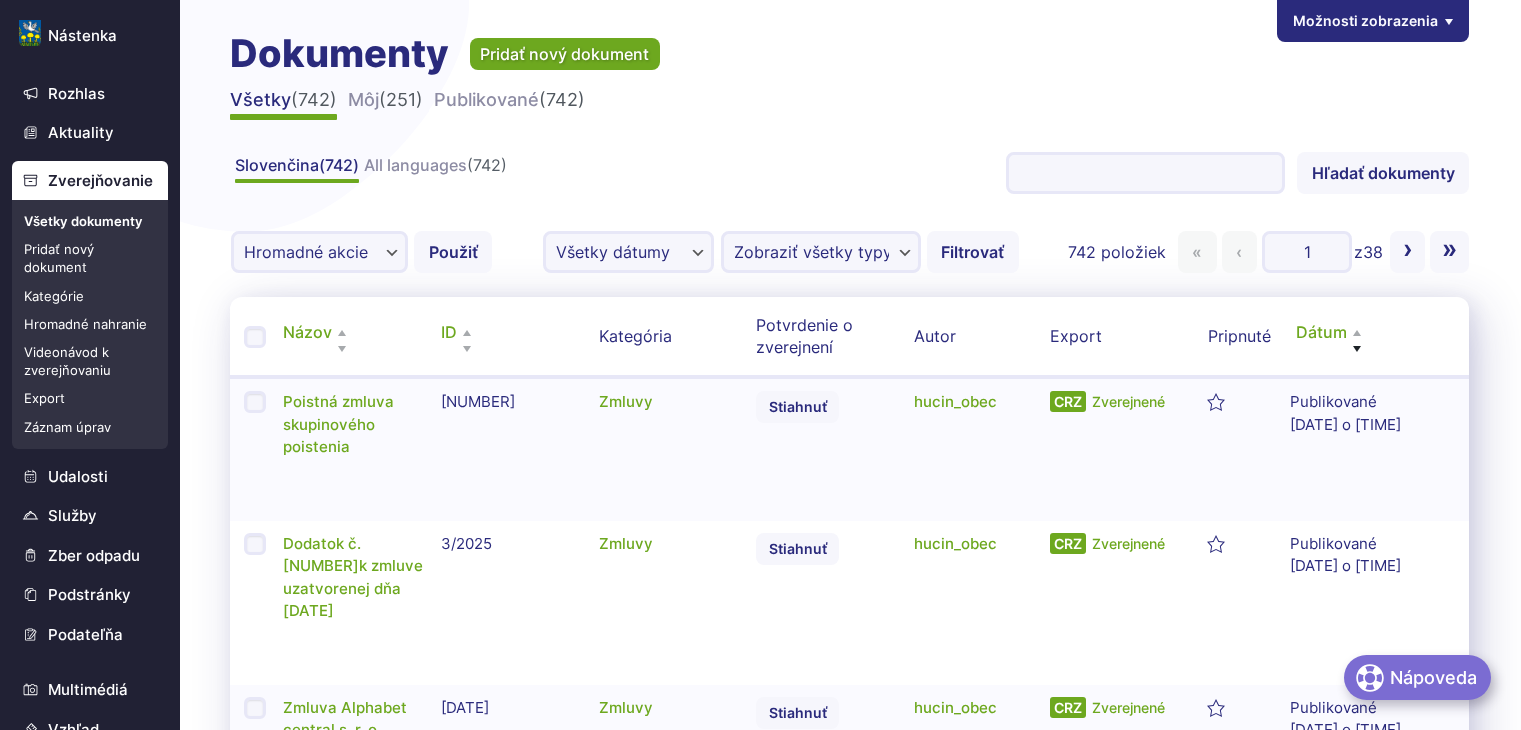 scroll, scrollTop: 0, scrollLeft: 0, axis: both 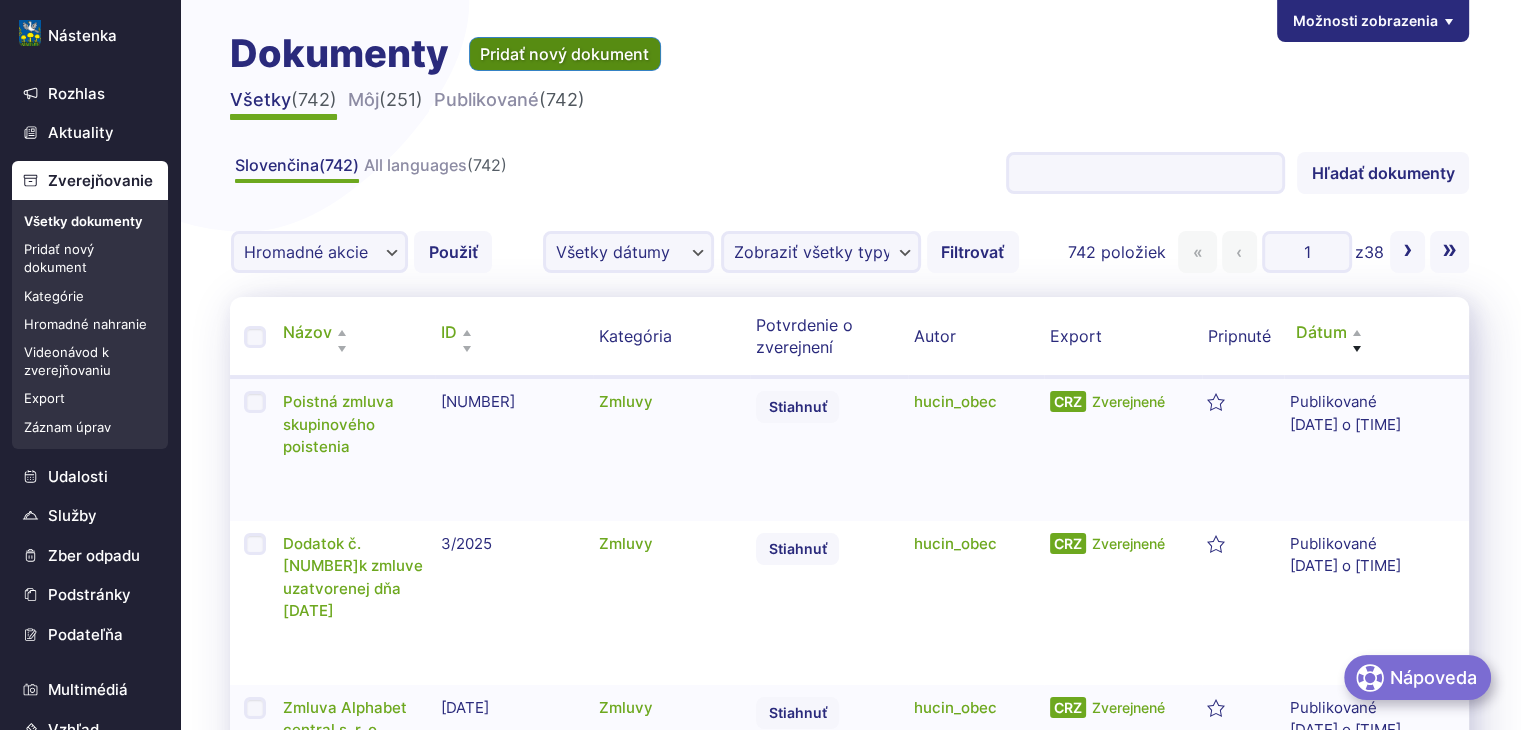click on "Pridať nový dokument" at bounding box center [565, 54] 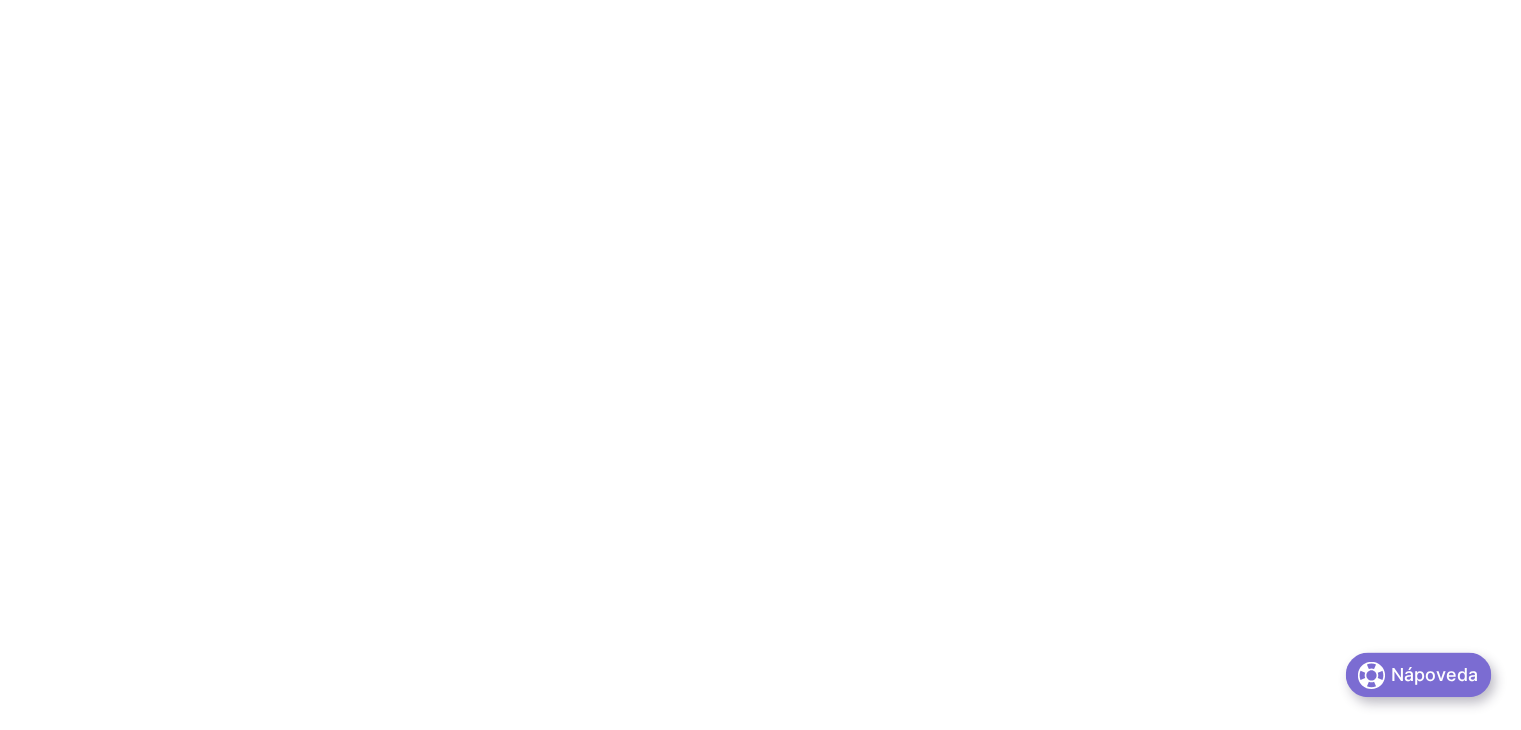 scroll, scrollTop: 0, scrollLeft: 0, axis: both 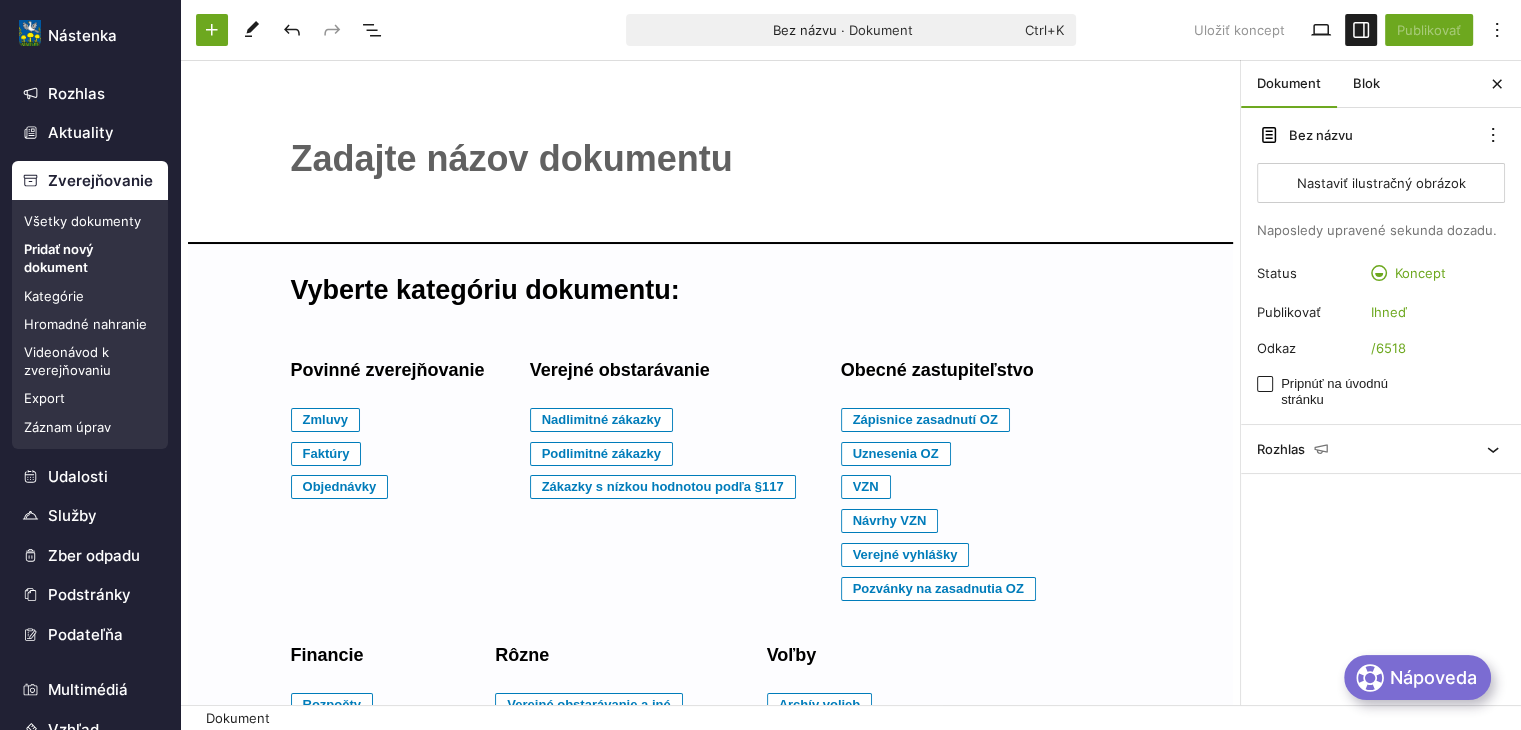 click on "﻿" at bounding box center (711, 159) 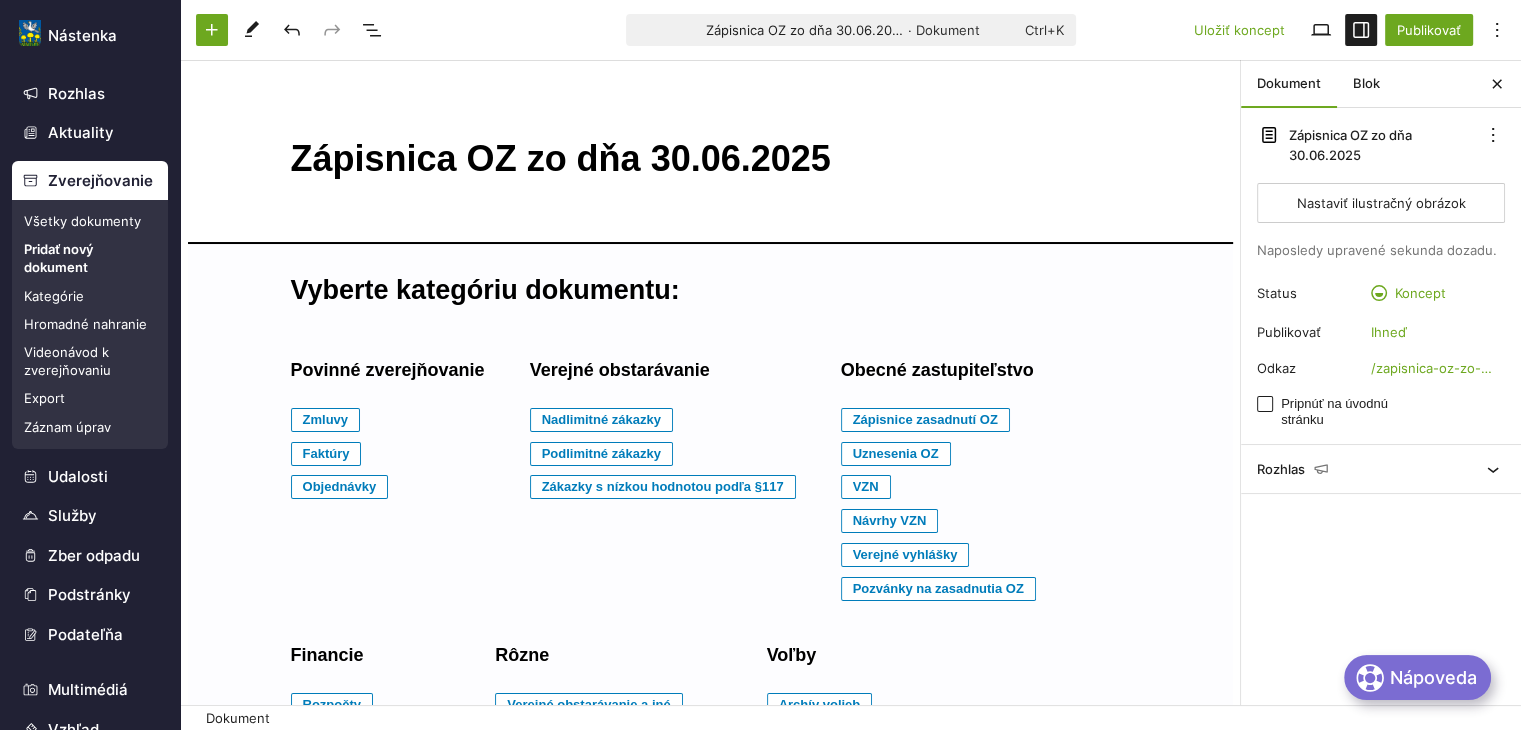 scroll, scrollTop: 100, scrollLeft: 0, axis: vertical 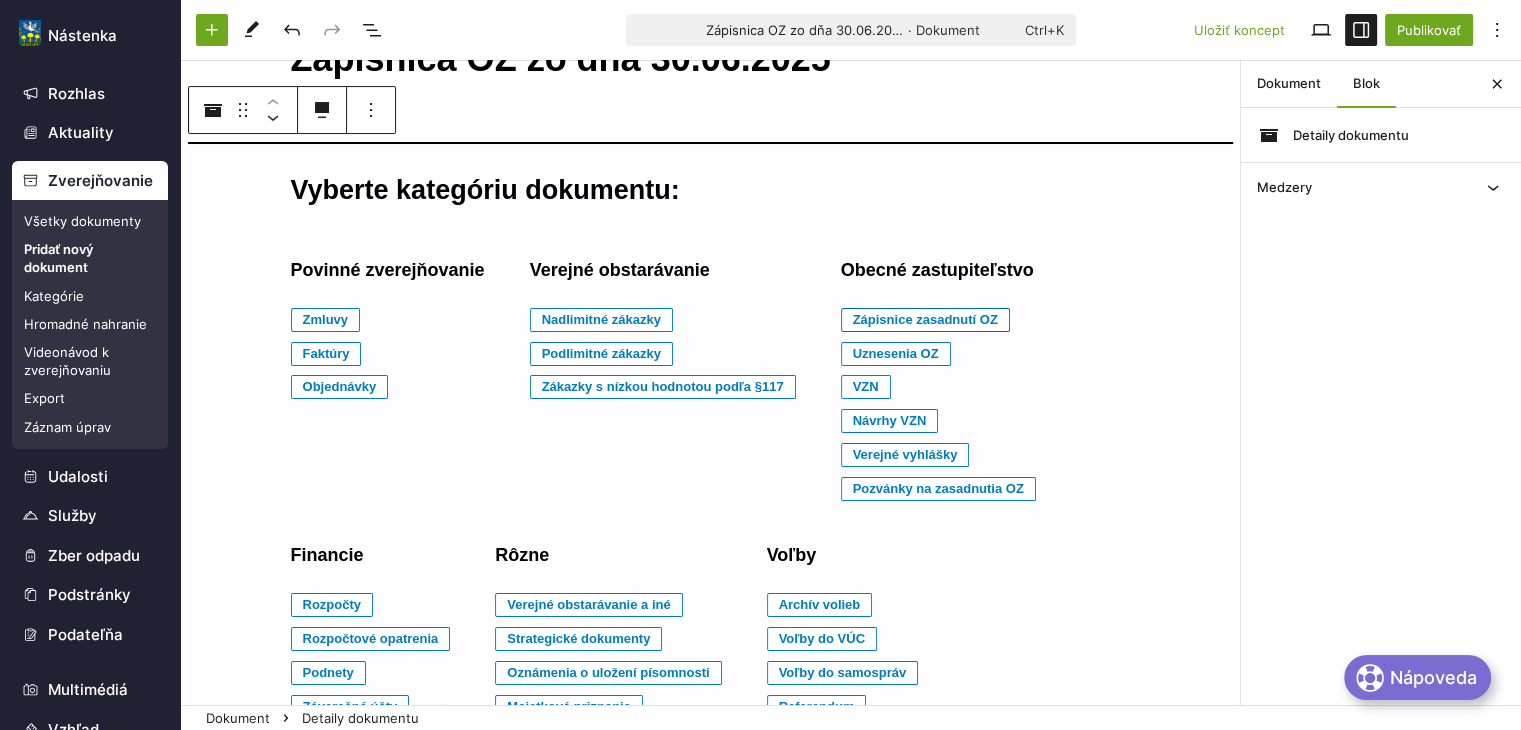 click on "Zápisnice zasadnutí OZ" at bounding box center [326, 320] 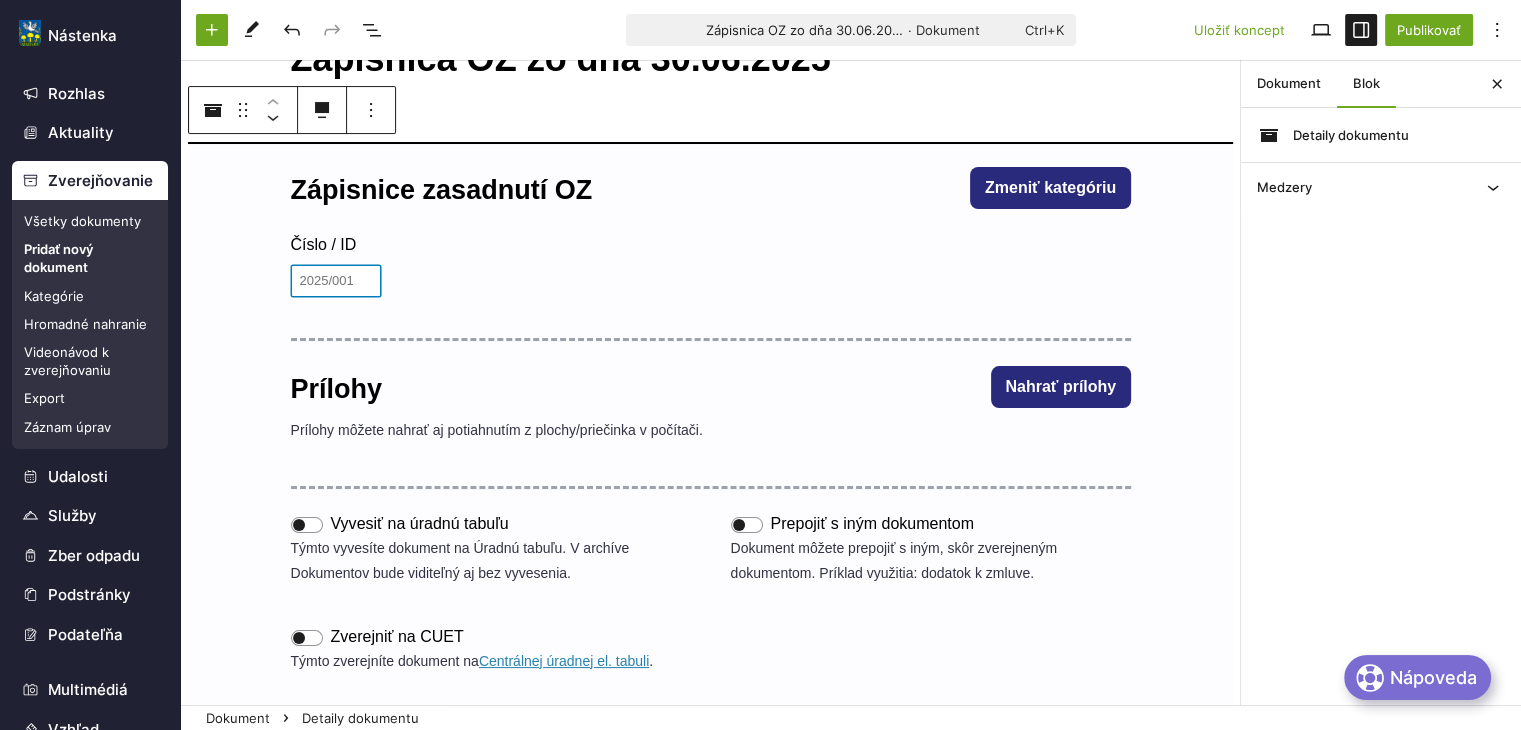 click on "Číslo / ID" at bounding box center (336, 281) 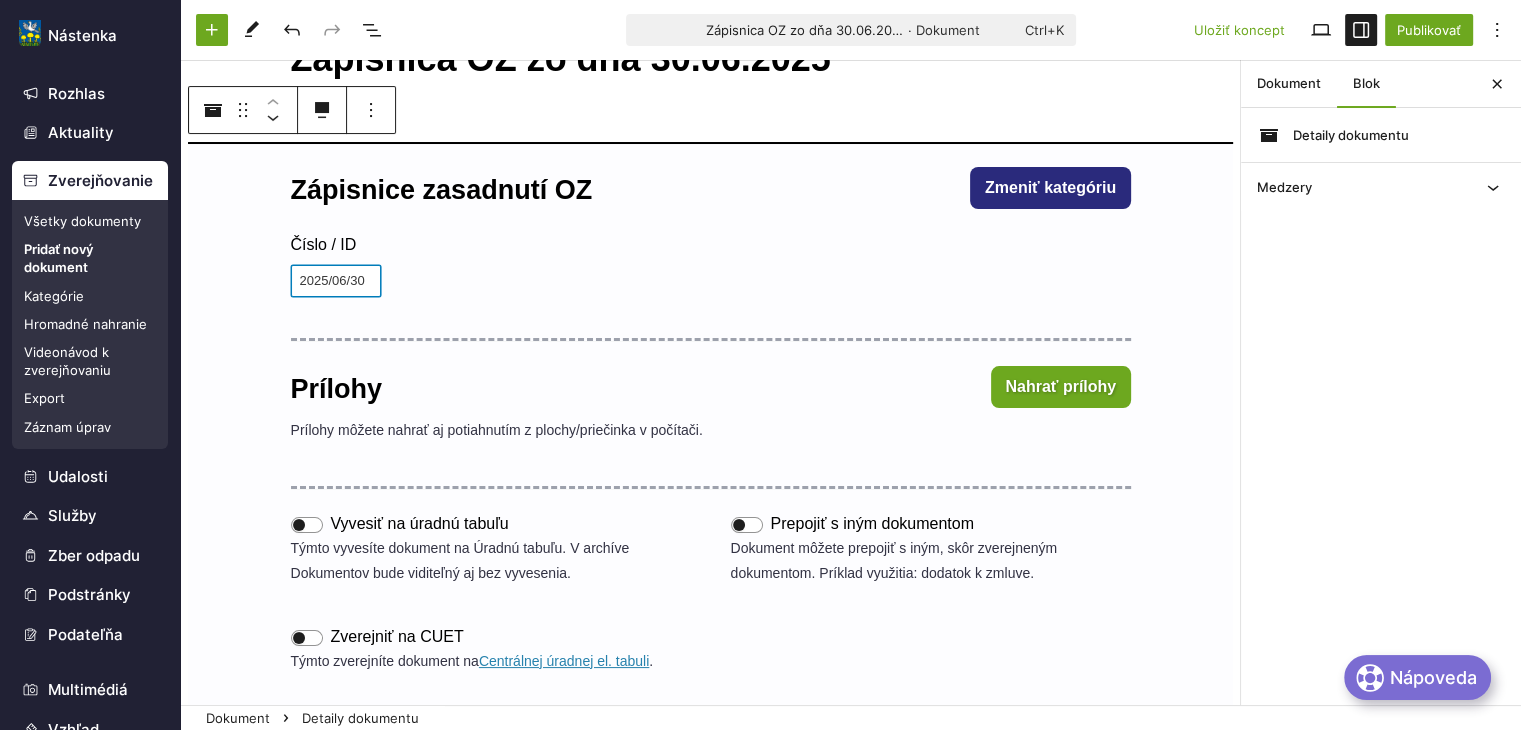 type on "2025/06/30" 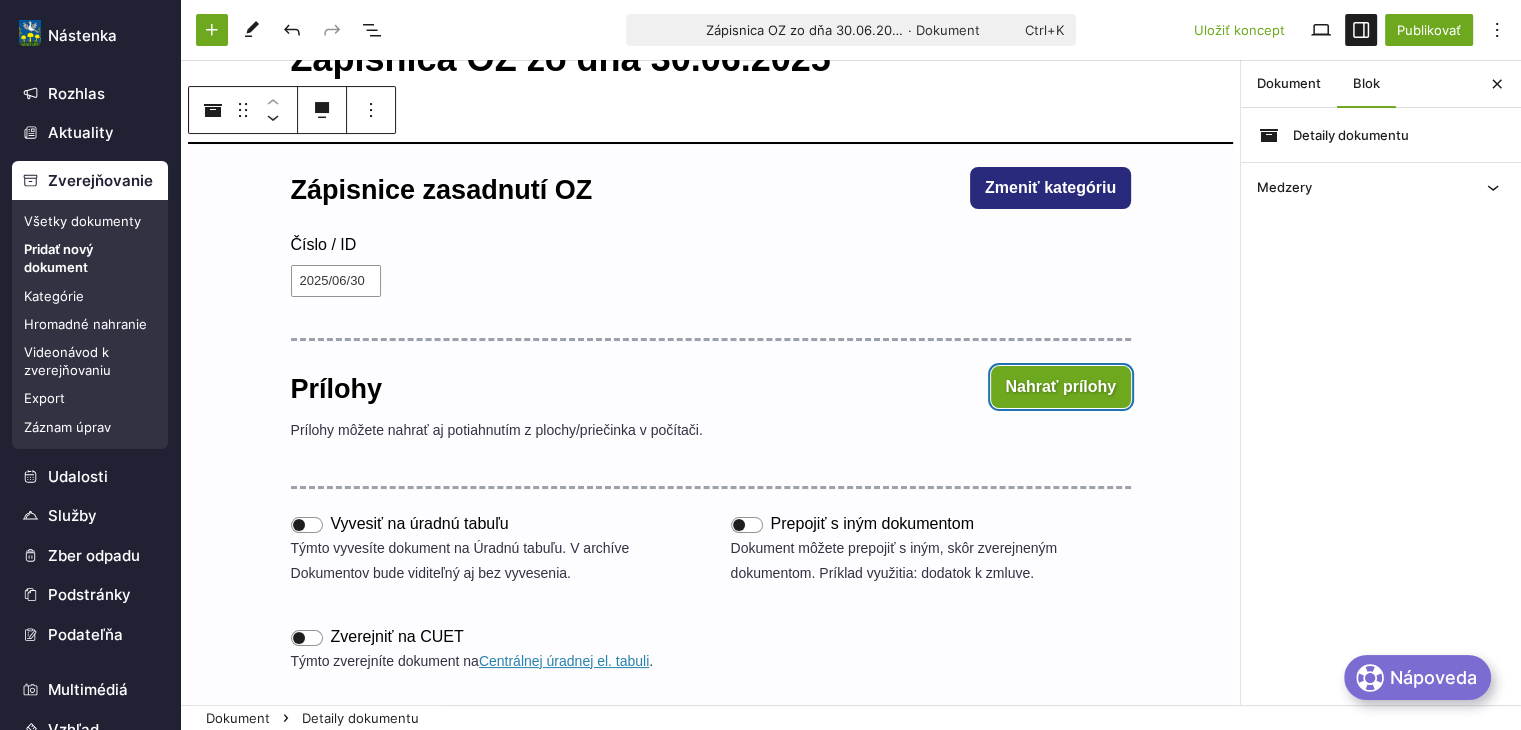 click on "Nahrať prílohy" at bounding box center (1061, 387) 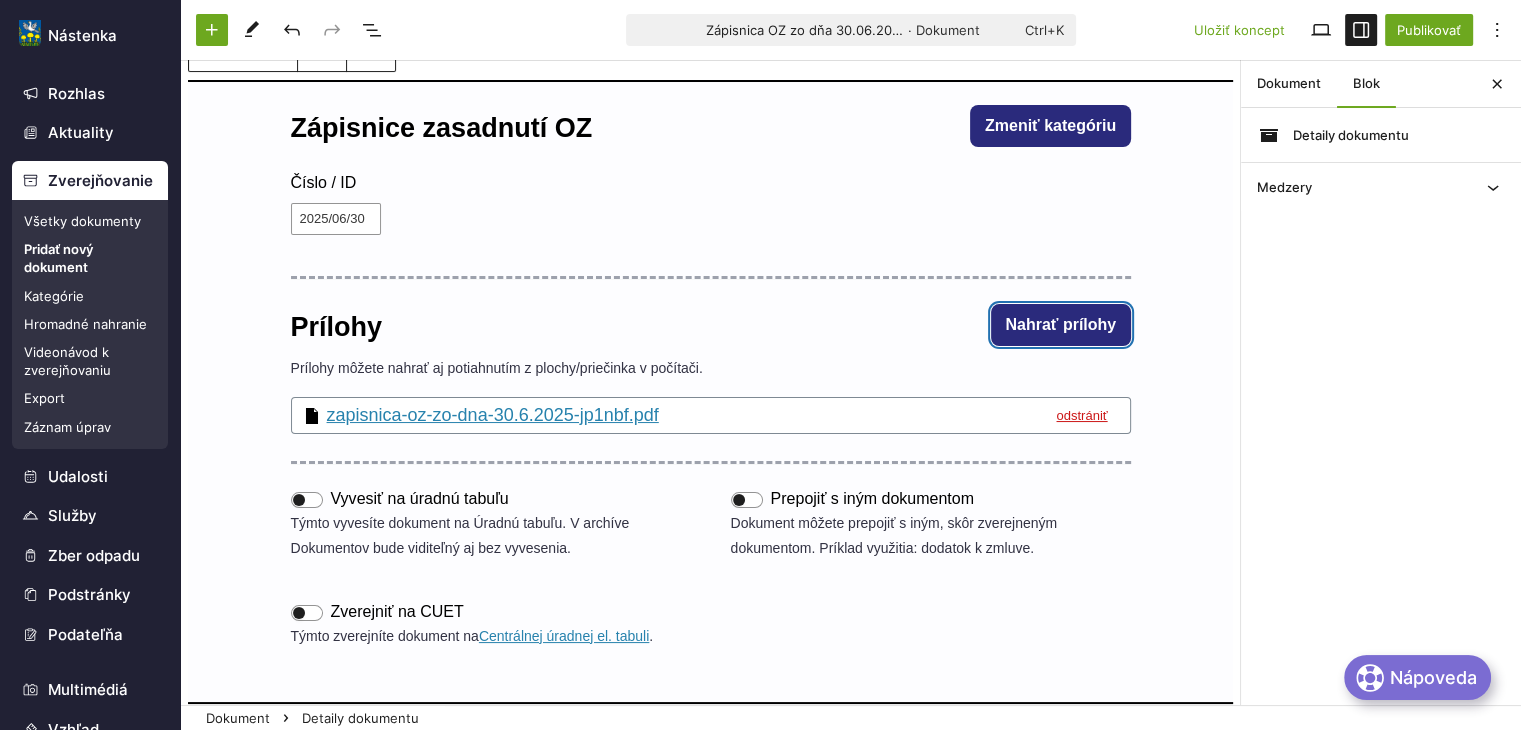 scroll, scrollTop: 0, scrollLeft: 0, axis: both 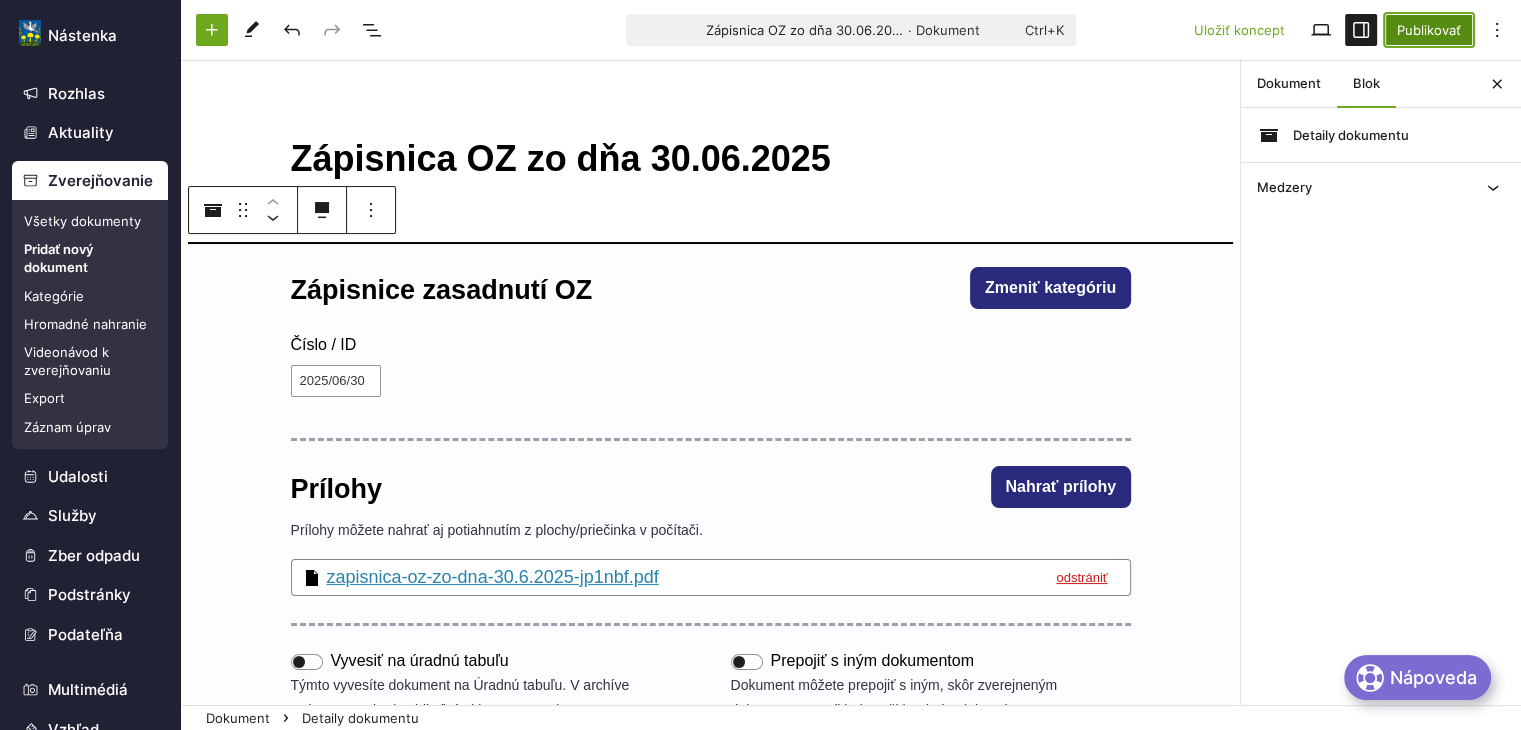 click on "Publikovať" at bounding box center (1429, 30) 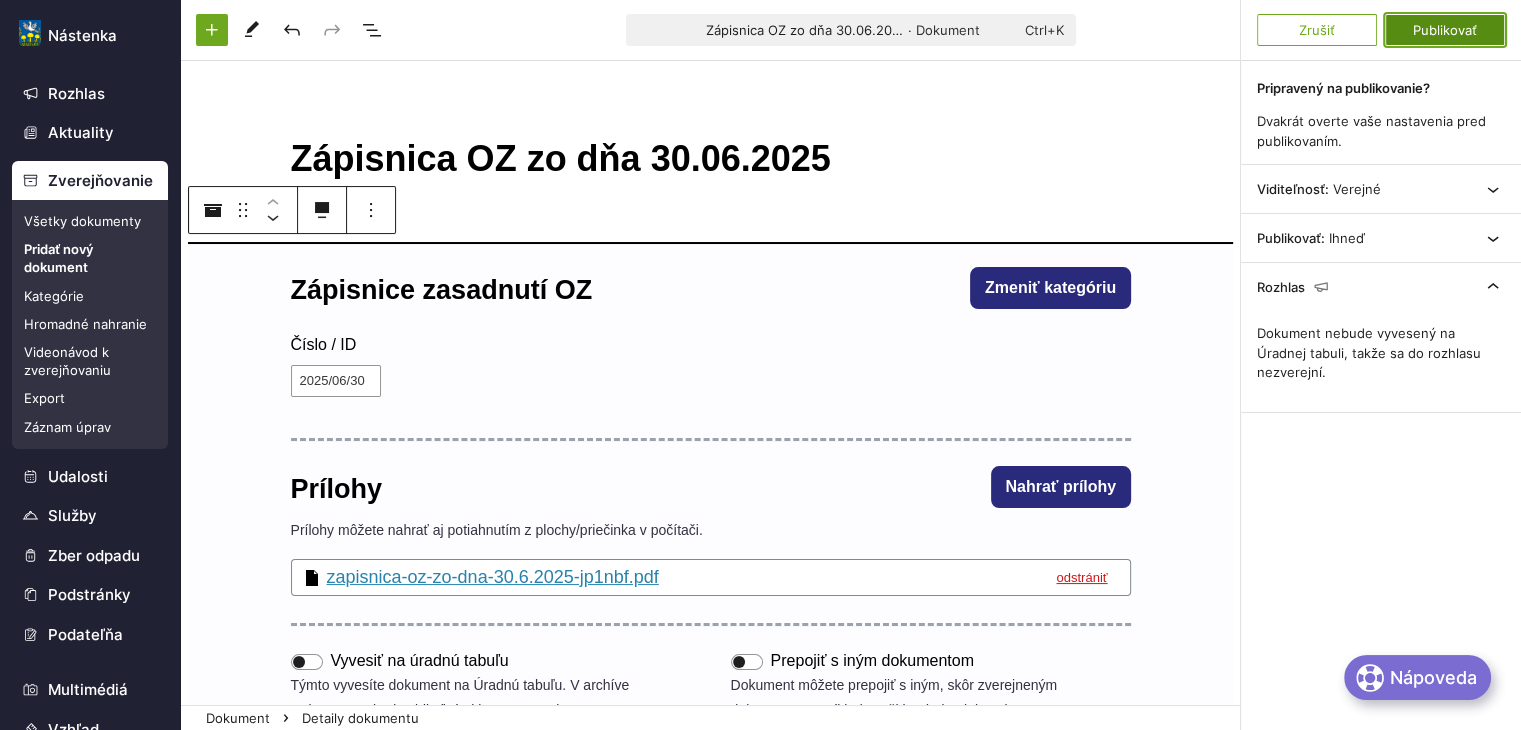 click on "Publikovať" at bounding box center [1445, 30] 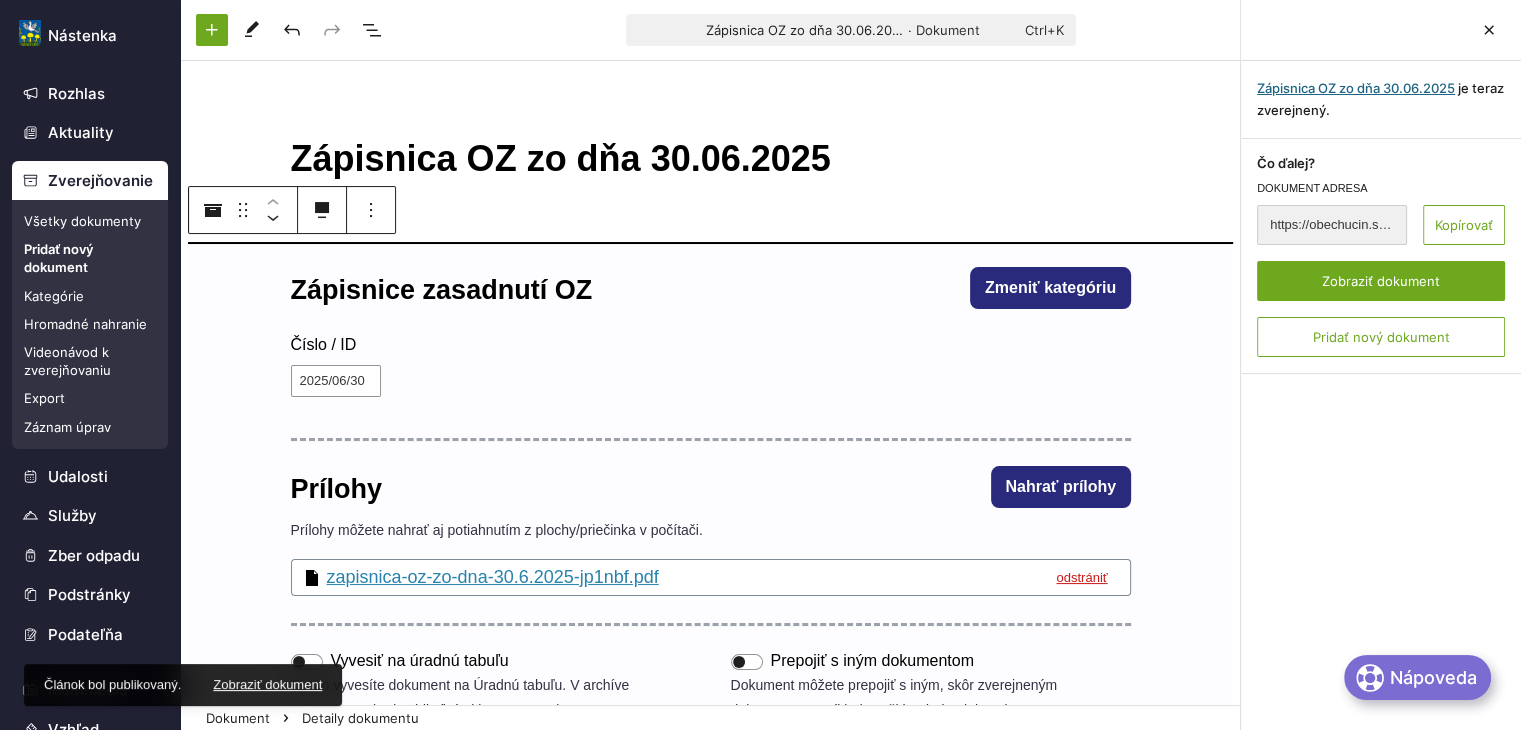 click on "Zápisnica OZ zo dňa 30.06.2025" at bounding box center (1356, 88) 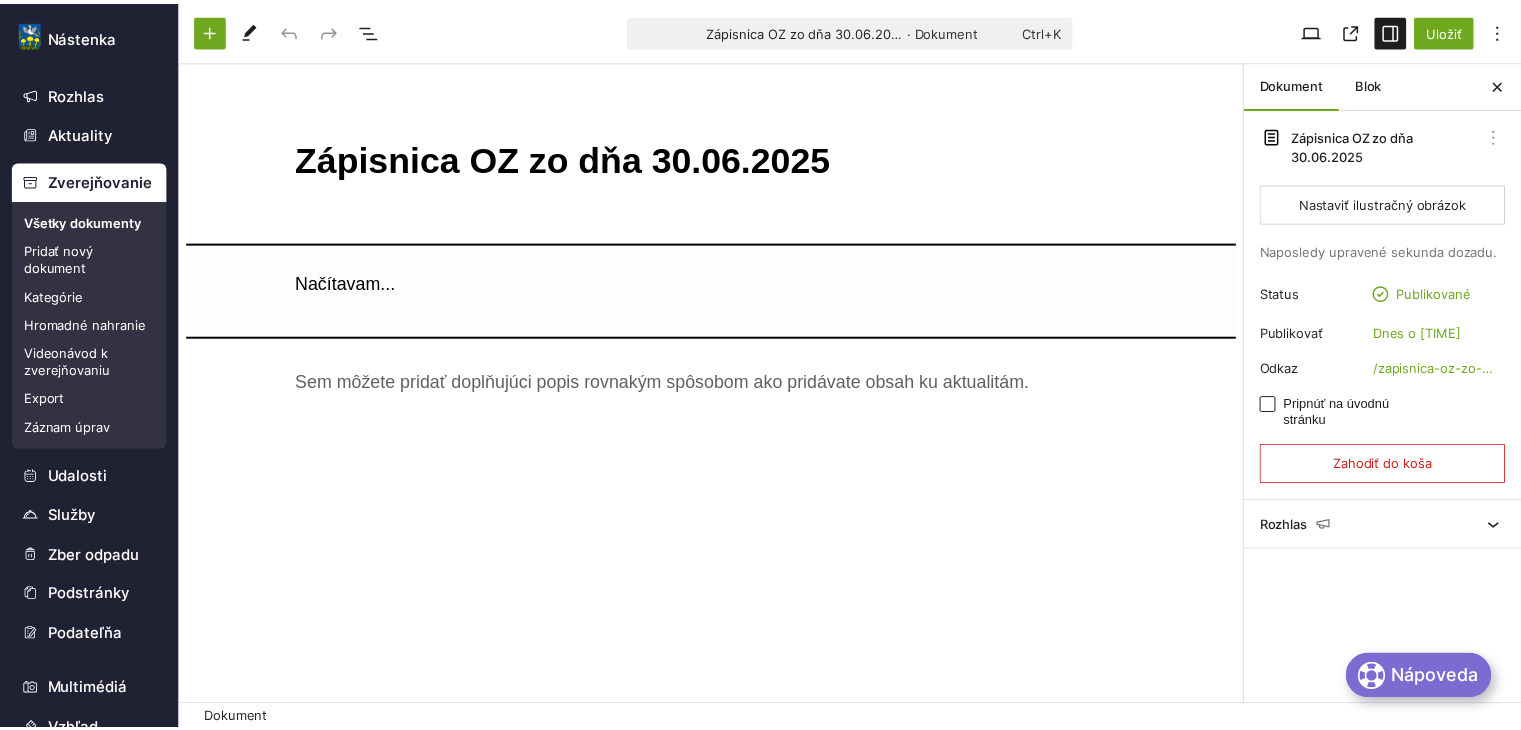 scroll, scrollTop: 0, scrollLeft: 0, axis: both 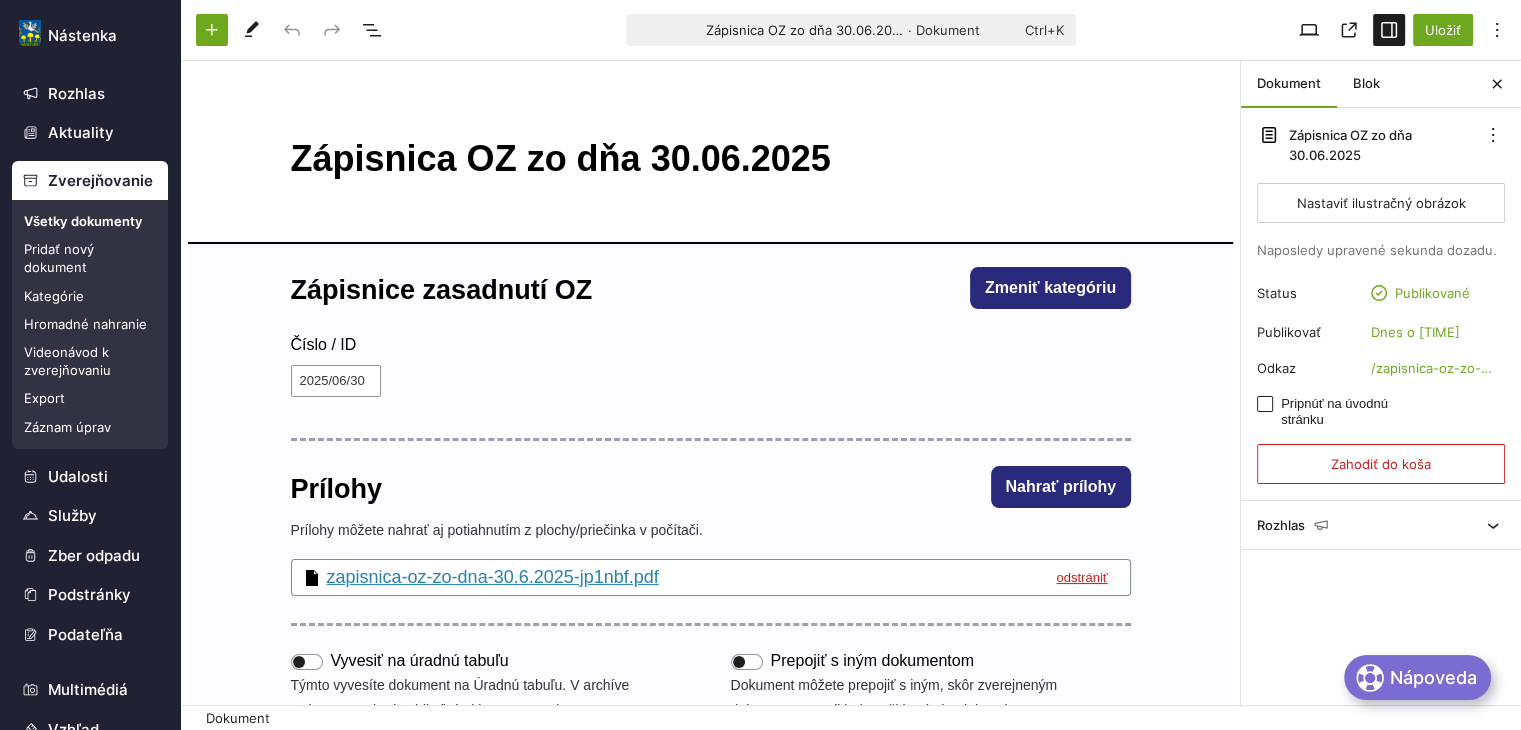 click on "Zverejňovanie" at bounding box center (90, 181) 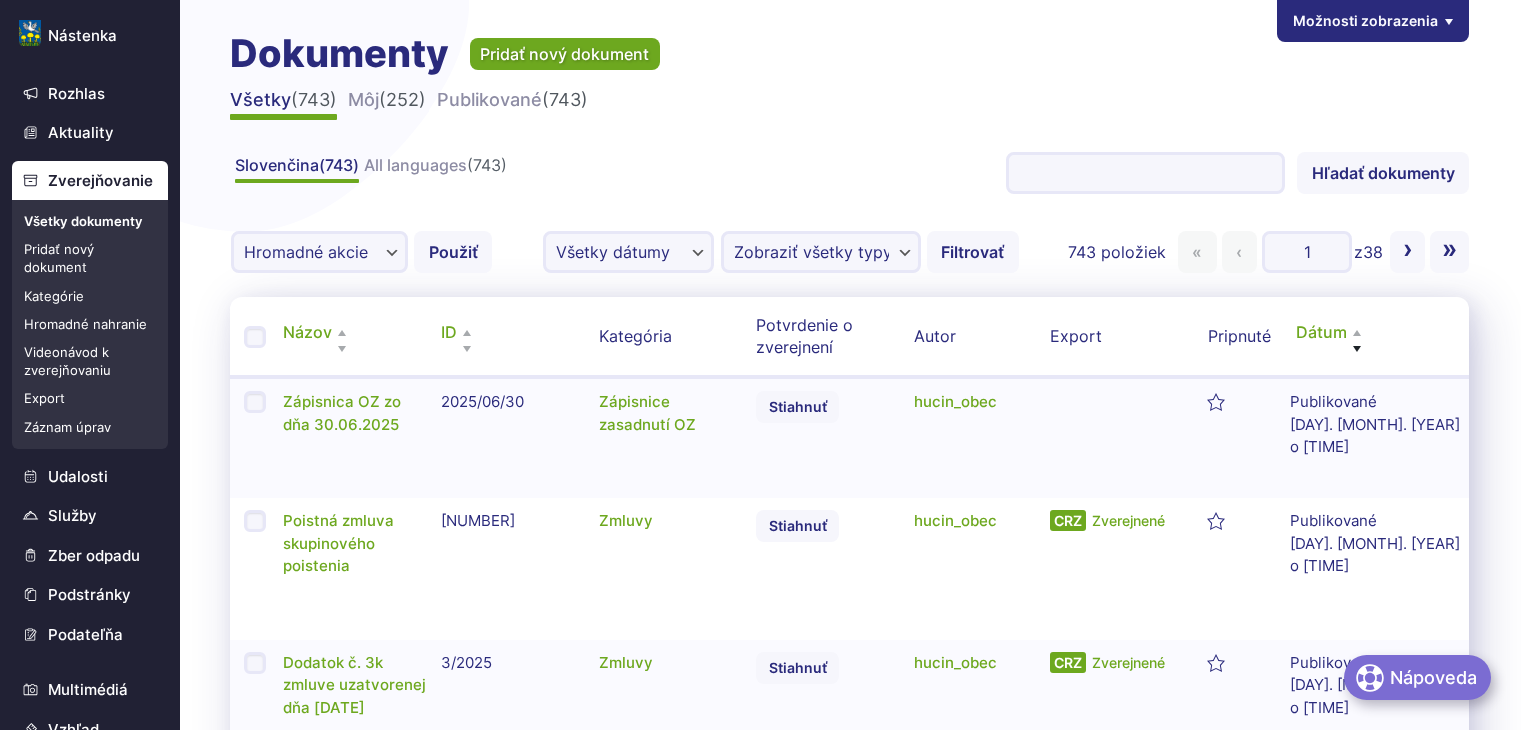 scroll, scrollTop: 0, scrollLeft: 0, axis: both 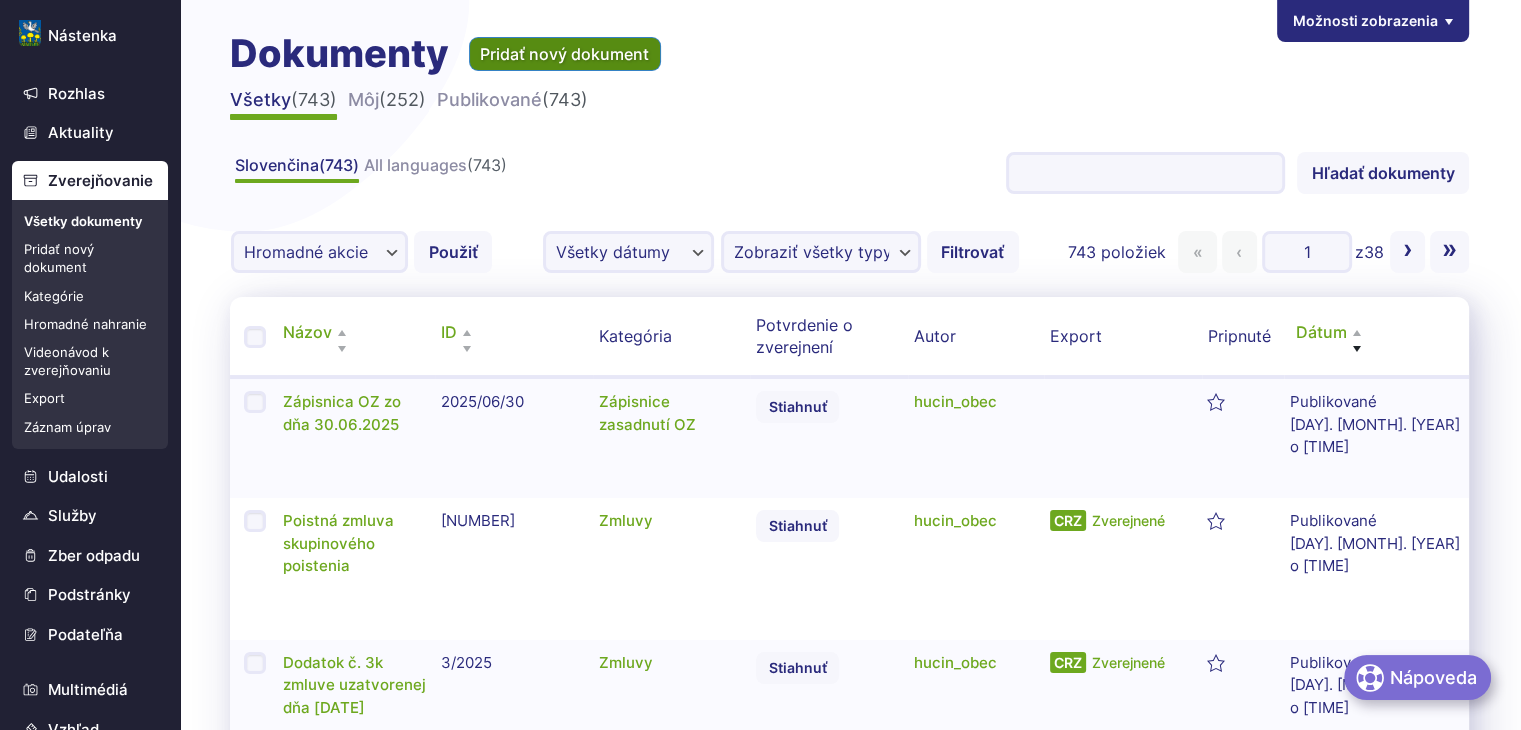click on "Pridať nový dokument" at bounding box center (565, 54) 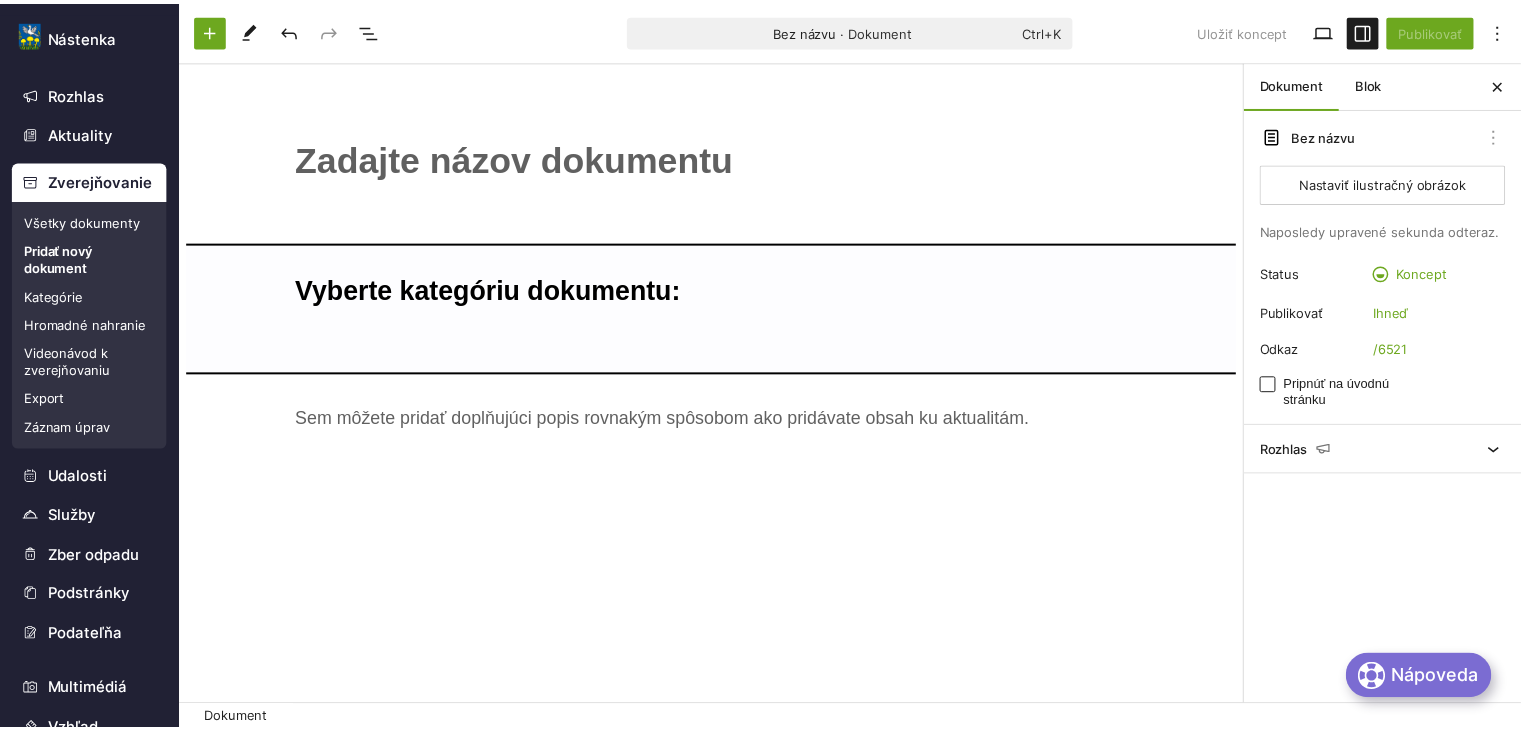 scroll, scrollTop: 0, scrollLeft: 0, axis: both 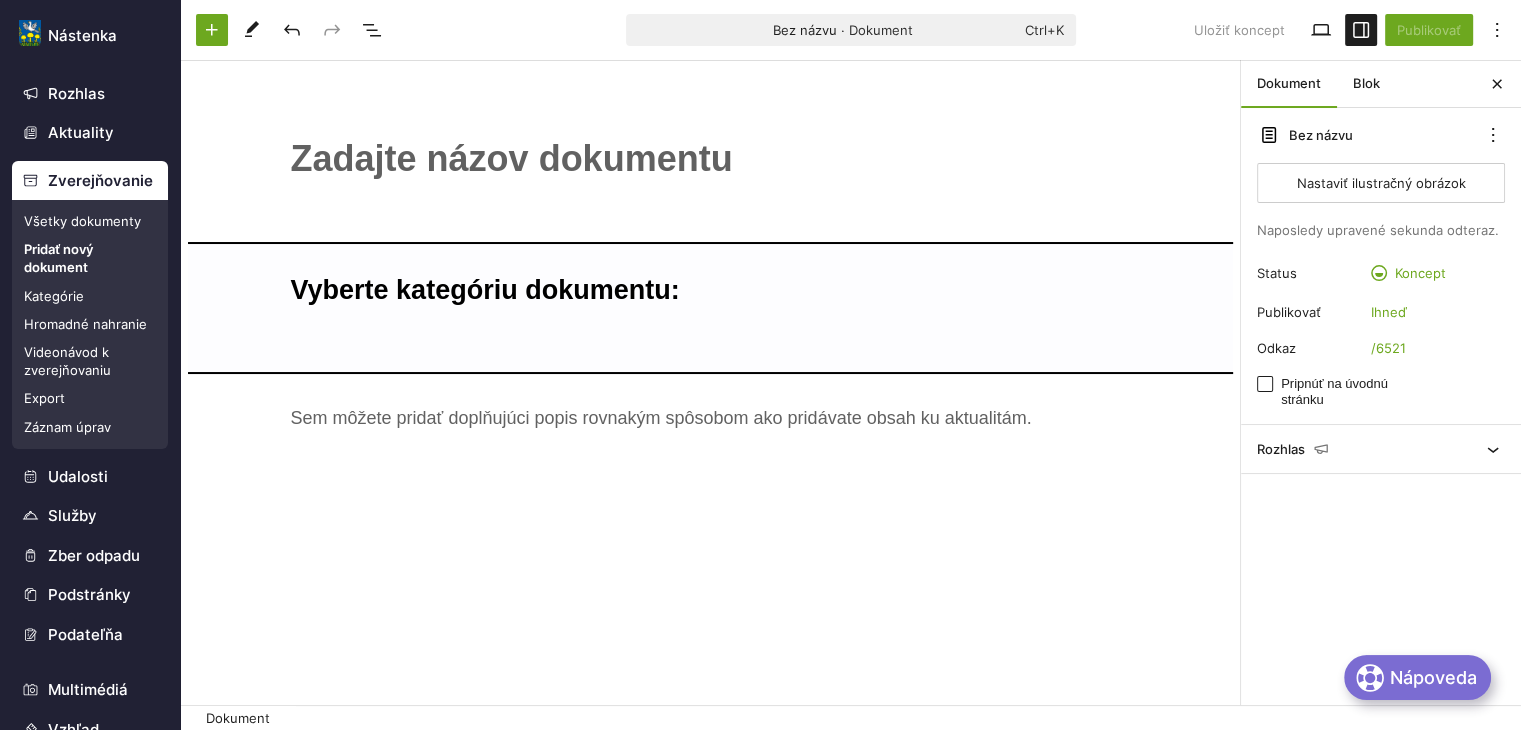 click on "﻿" at bounding box center (711, 159) 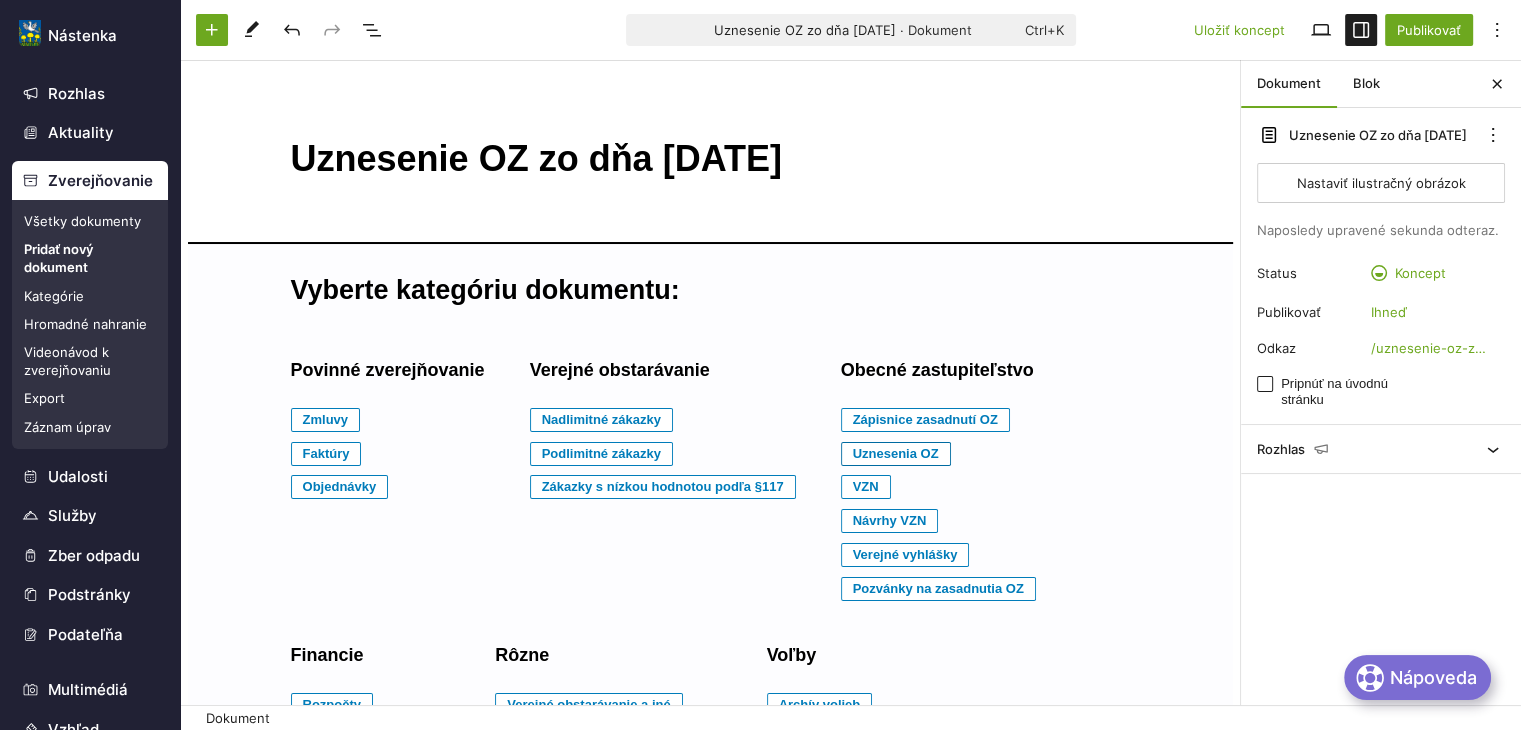 click on "Uznesenia OZ" at bounding box center (326, 420) 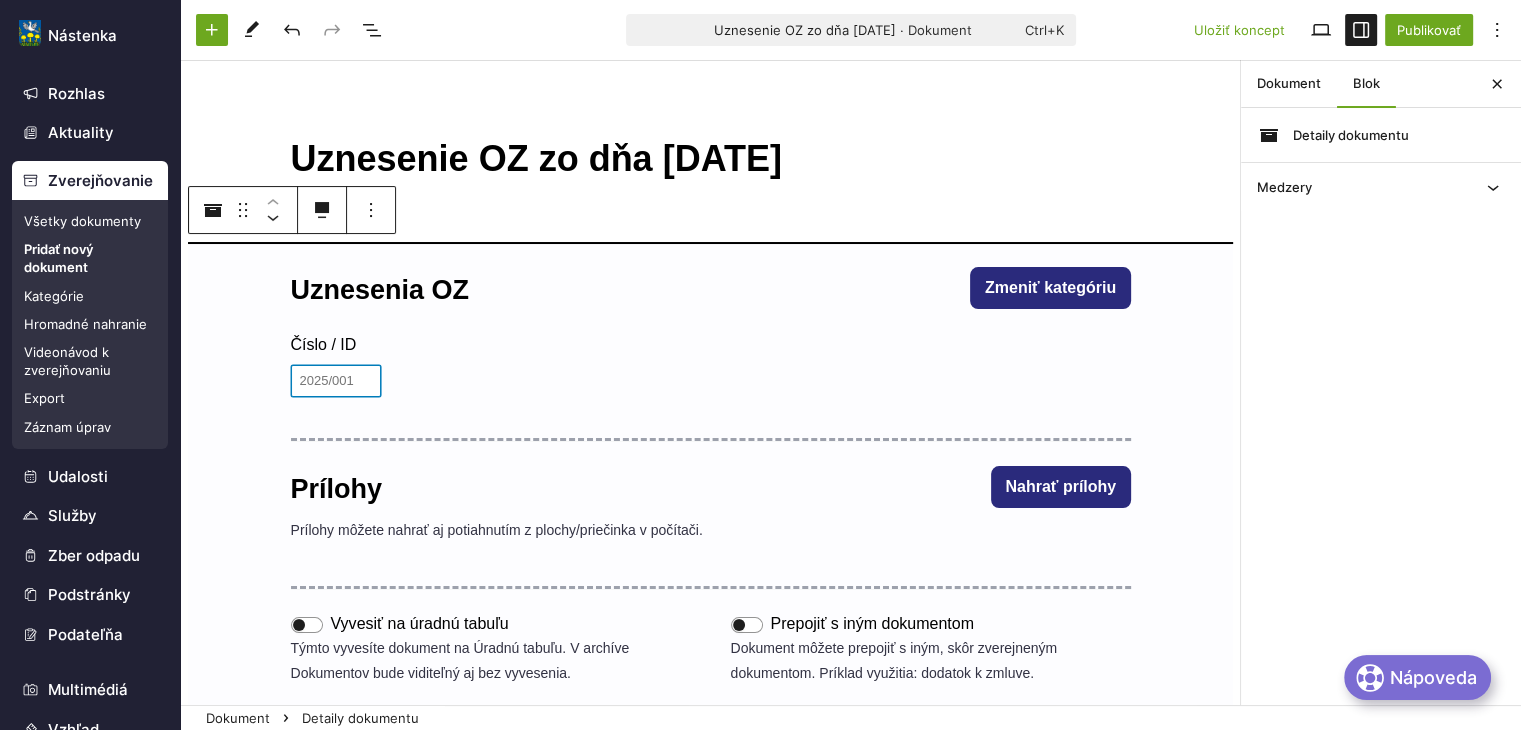 drag, startPoint x: 324, startPoint y: 378, endPoint x: 360, endPoint y: 383, distance: 36.345562 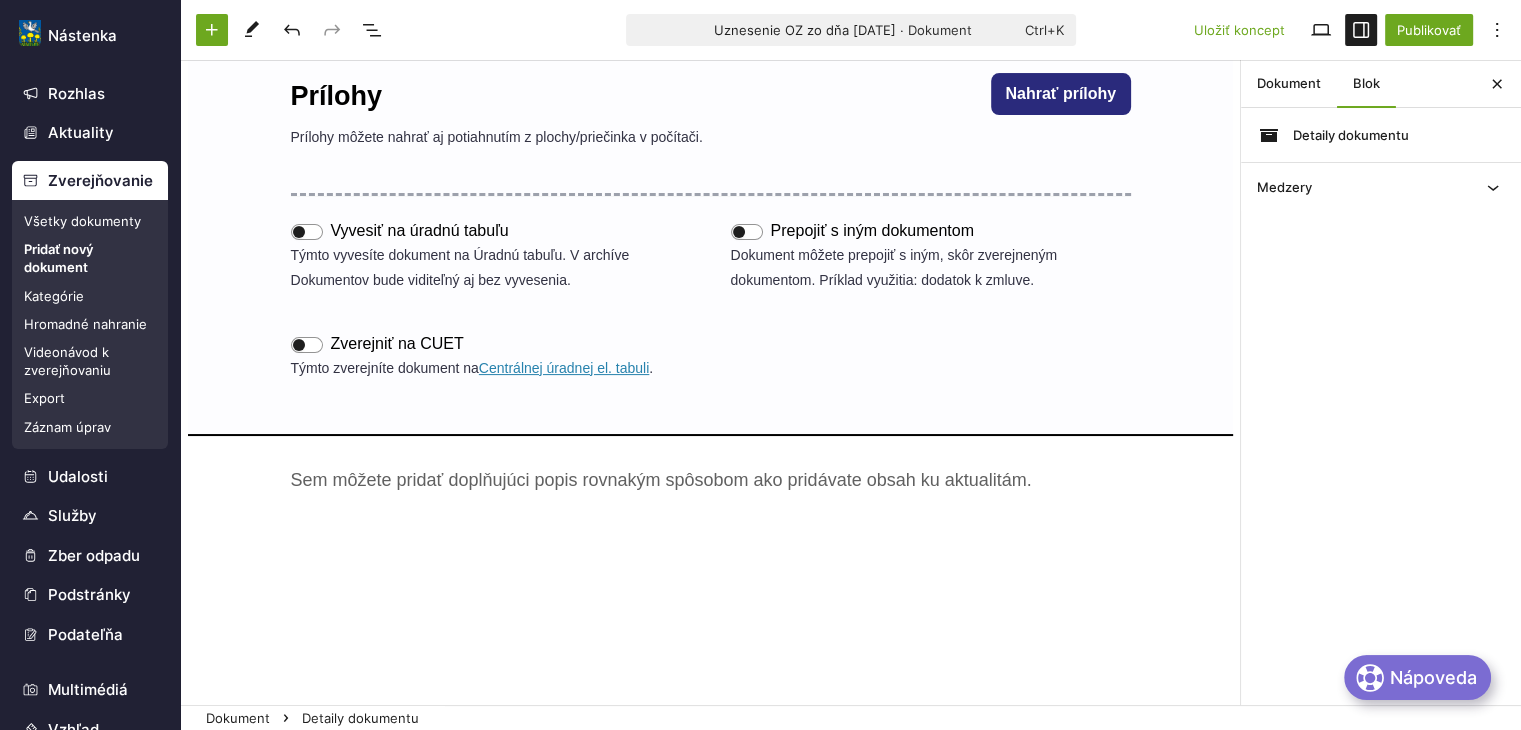 scroll, scrollTop: 400, scrollLeft: 0, axis: vertical 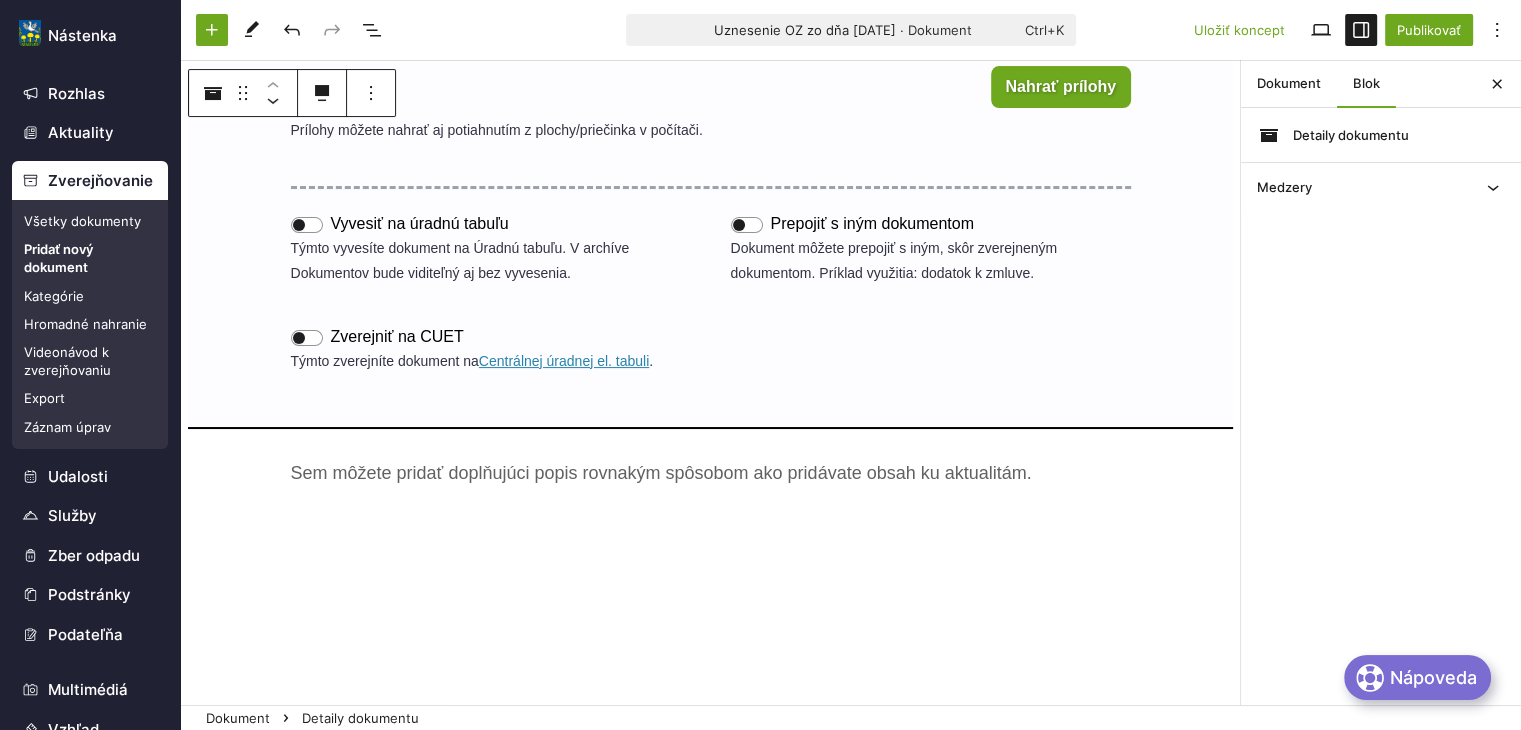 type on "2025/06/30" 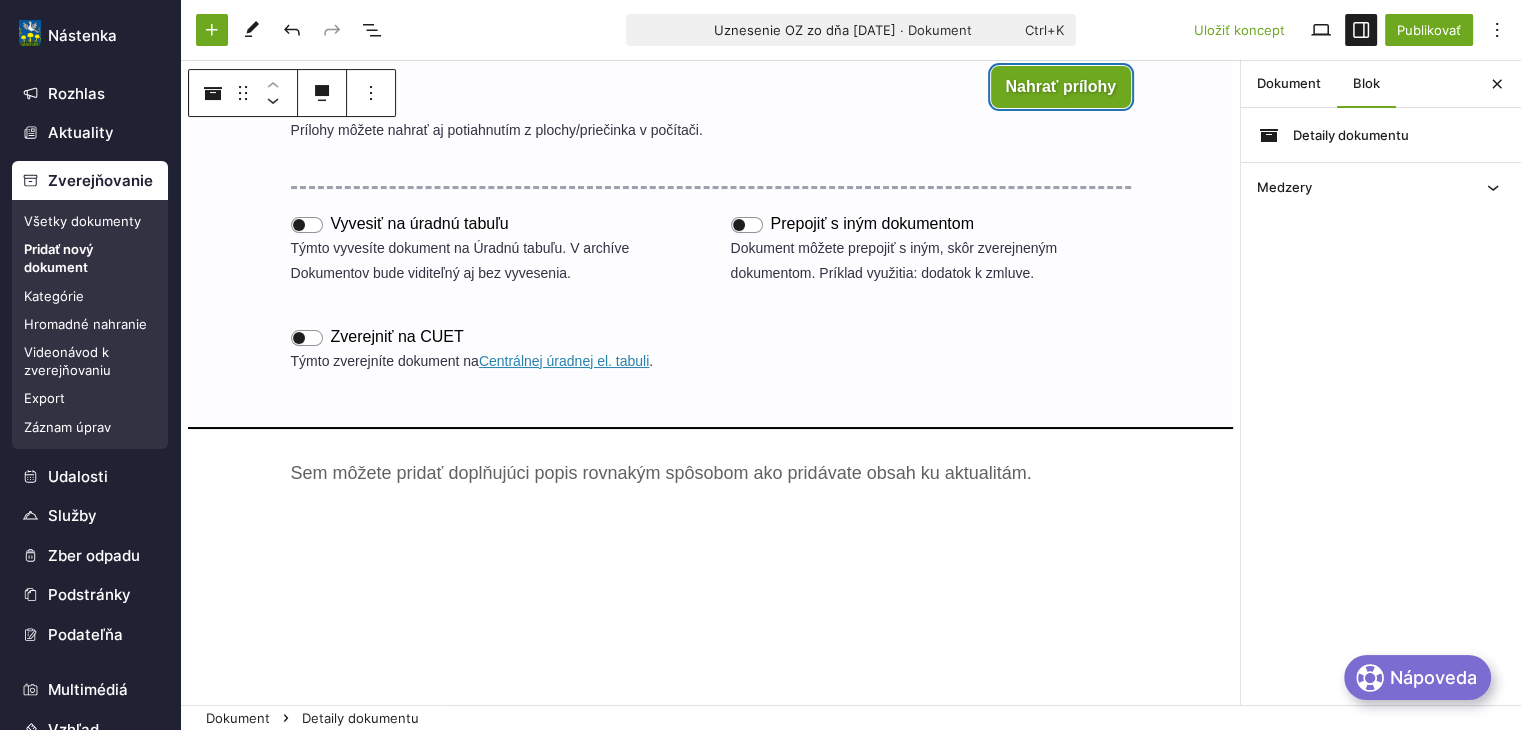 click on "Nahrať prílohy" at bounding box center [1061, 87] 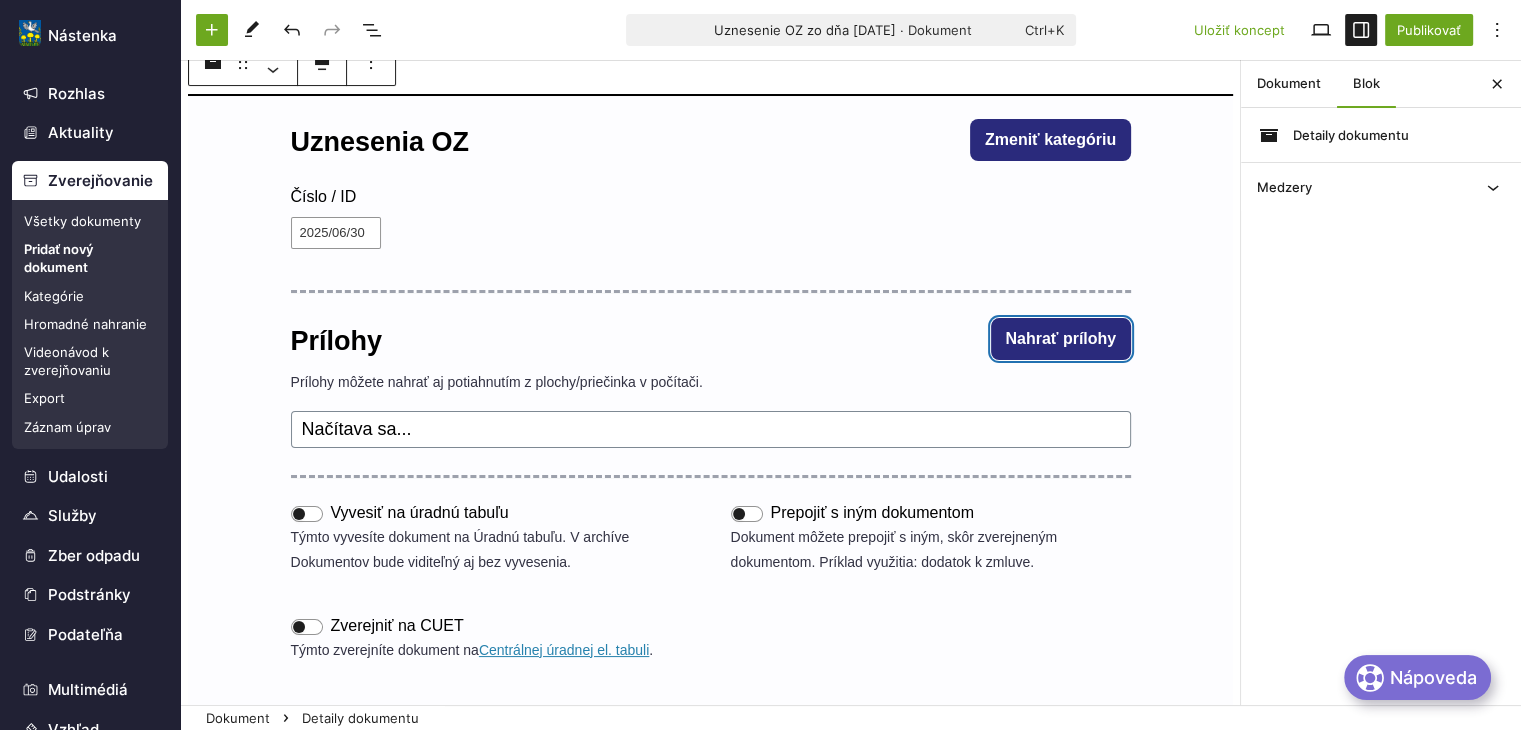 scroll, scrollTop: 0, scrollLeft: 0, axis: both 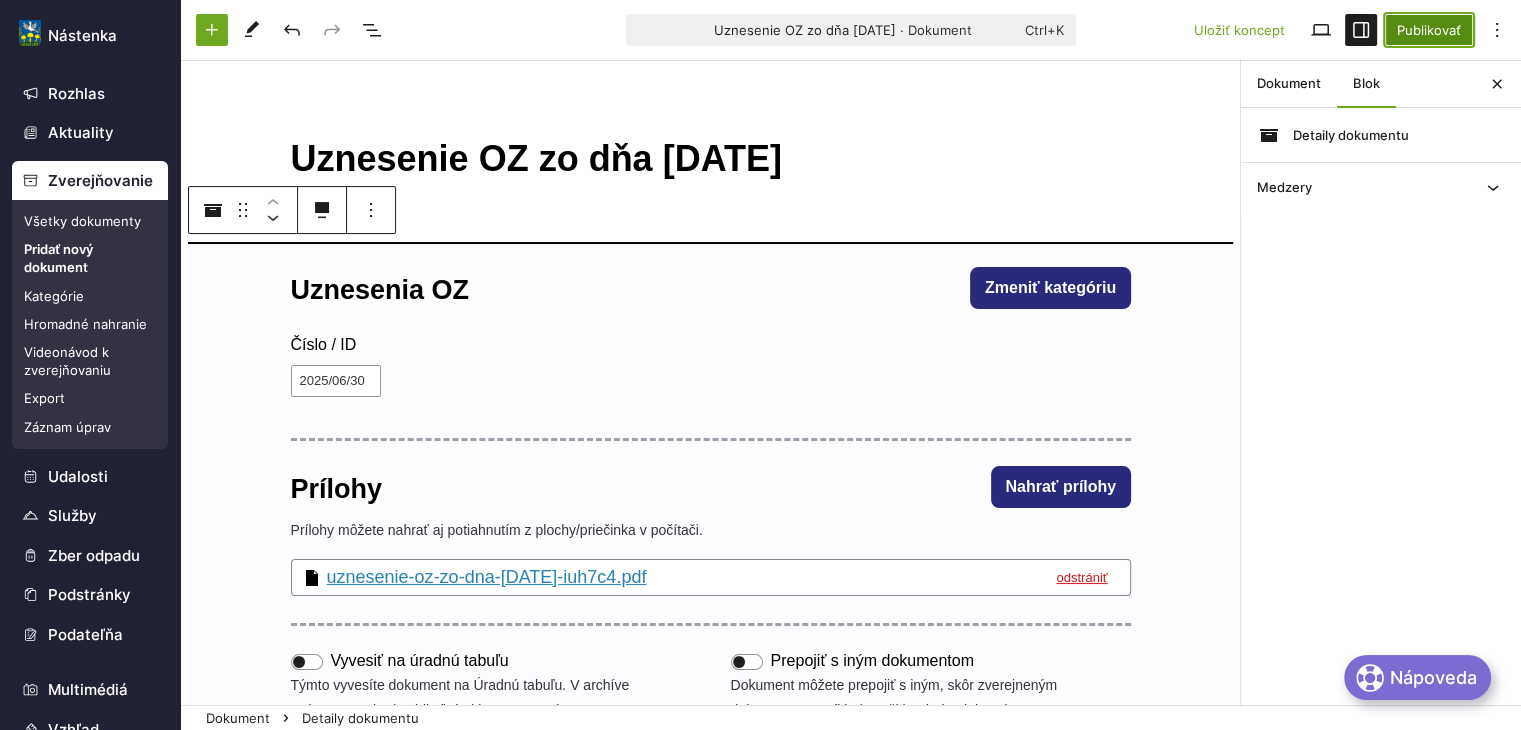 click on "Publikovať" at bounding box center (1429, 30) 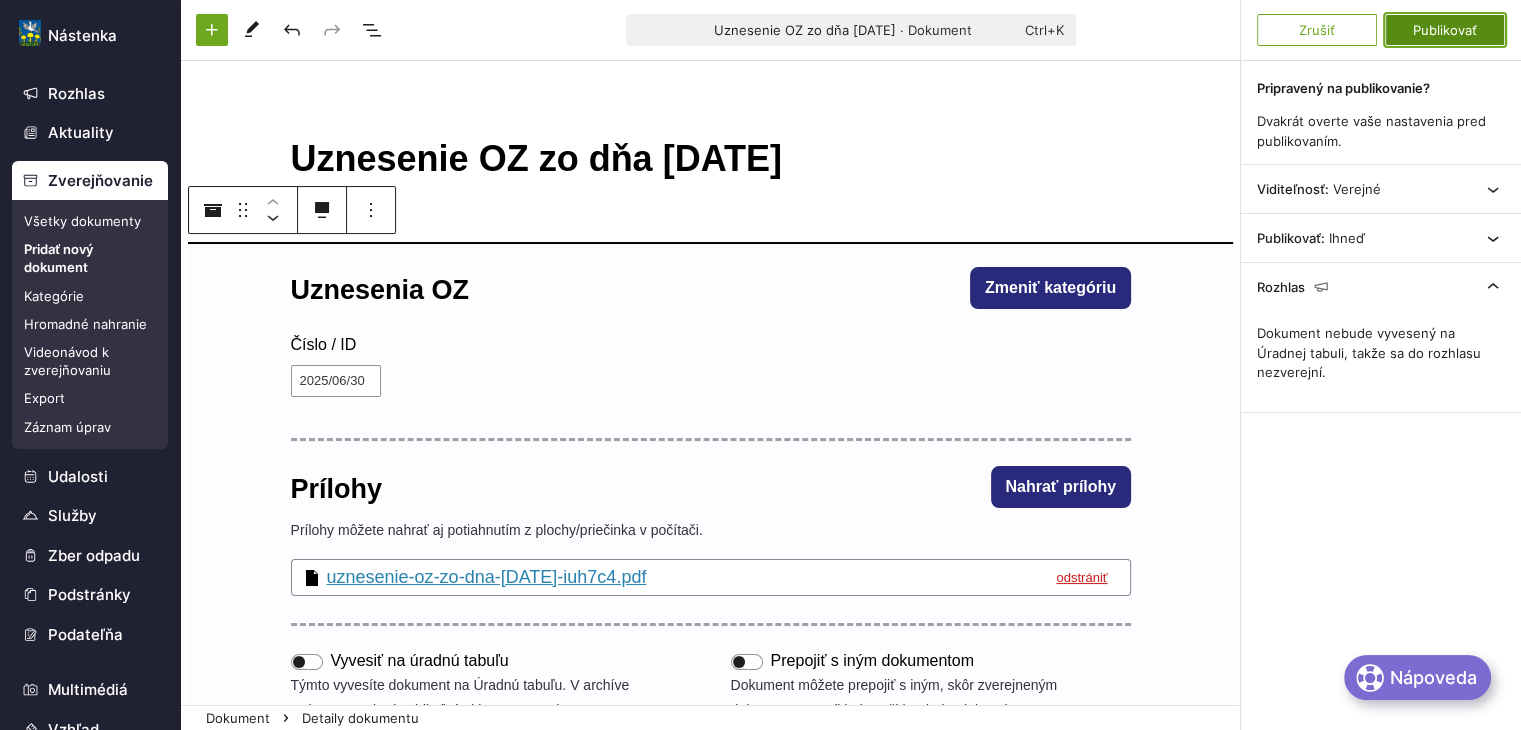 click on "Publikovať" at bounding box center (1445, 30) 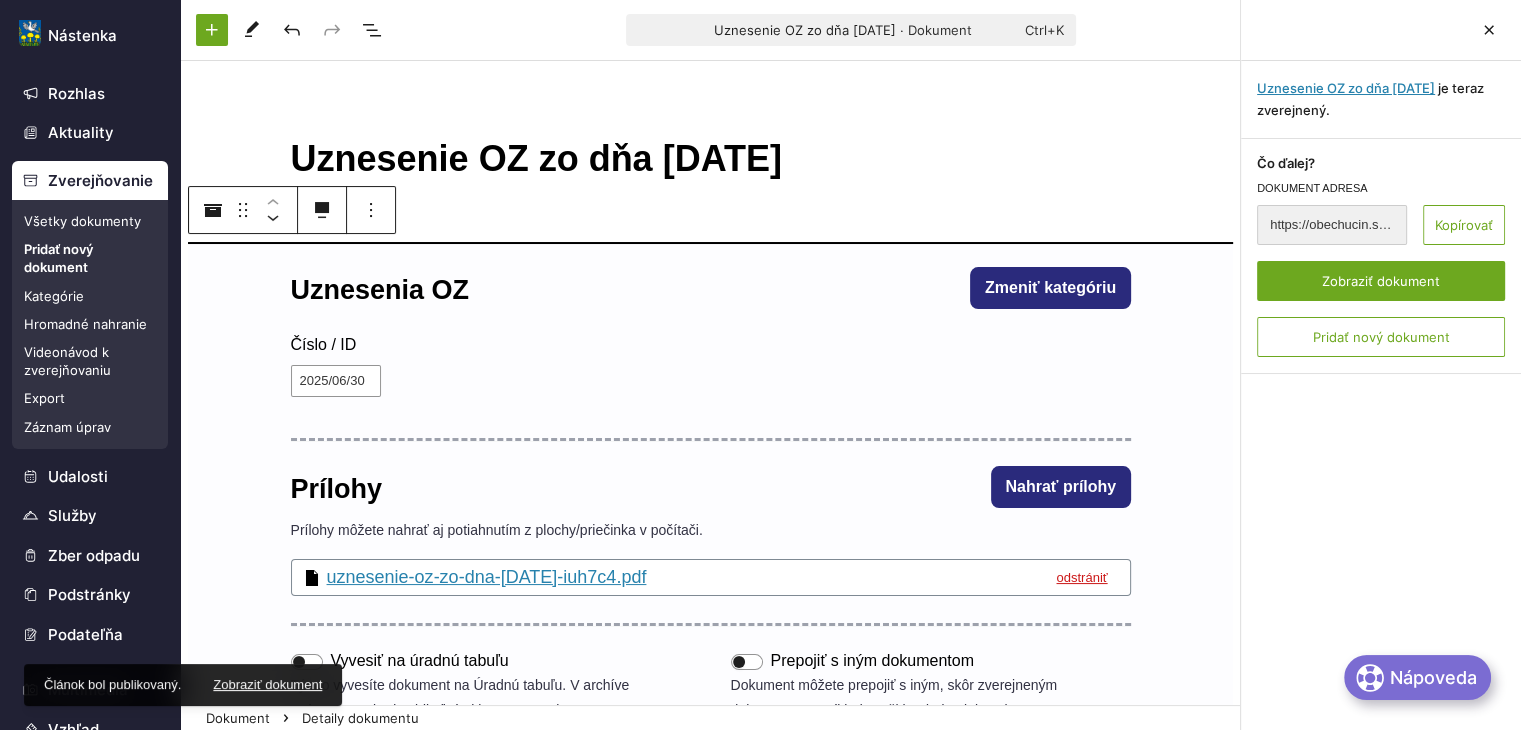 click on "Uznesenie OZ zo dňa 30.06.2025" at bounding box center [1346, 88] 